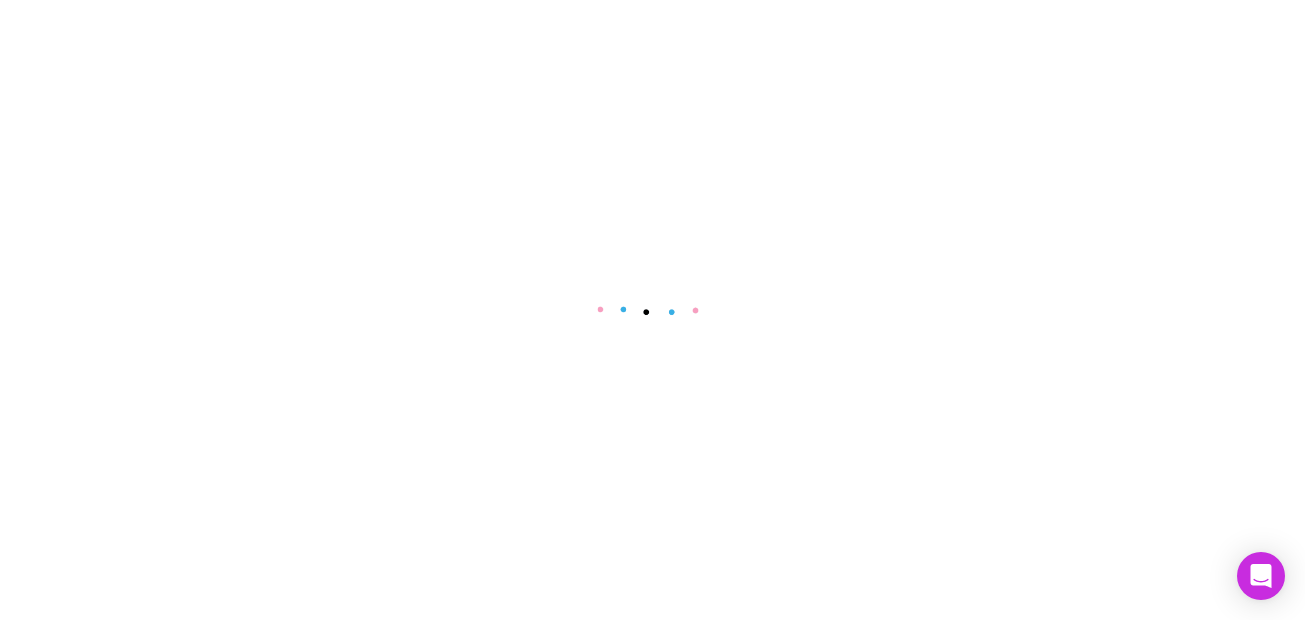 scroll, scrollTop: 0, scrollLeft: 0, axis: both 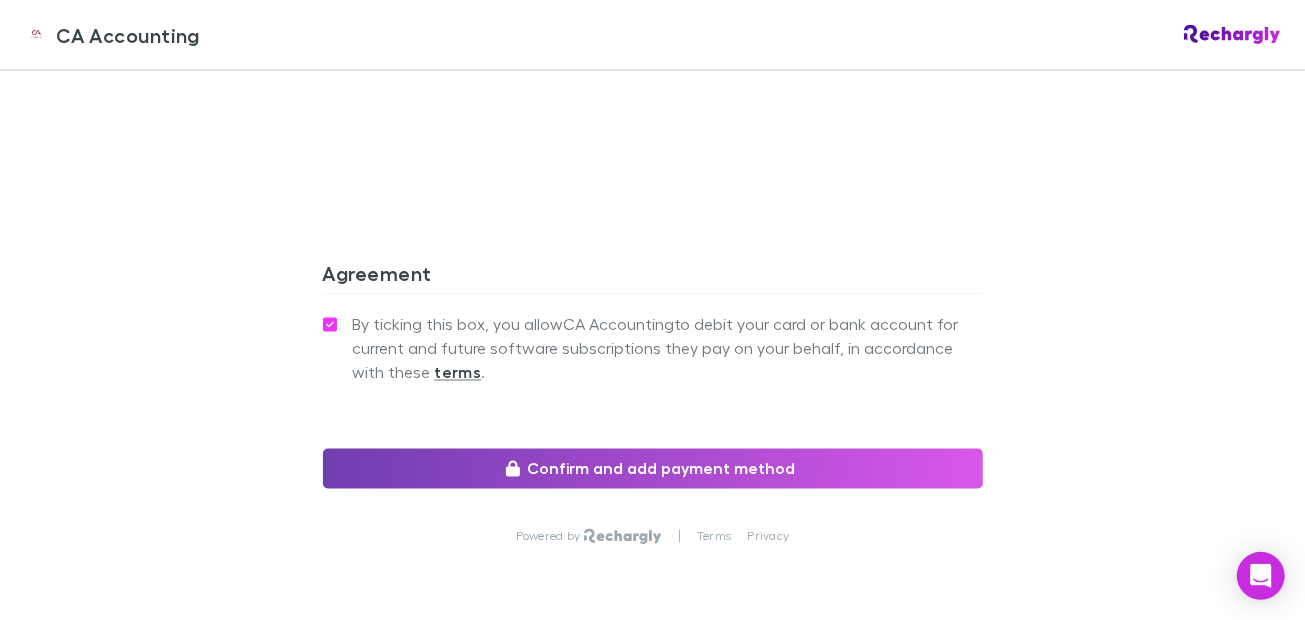 click on "Confirm and add payment method" at bounding box center [653, 469] 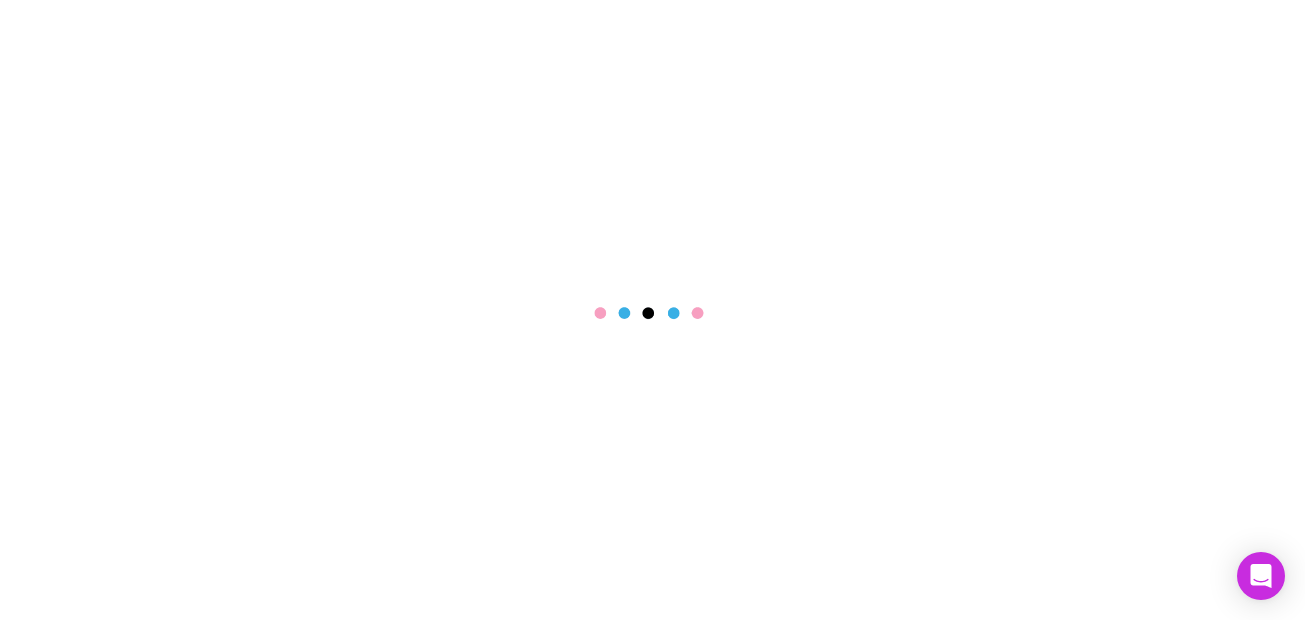 scroll, scrollTop: 0, scrollLeft: 0, axis: both 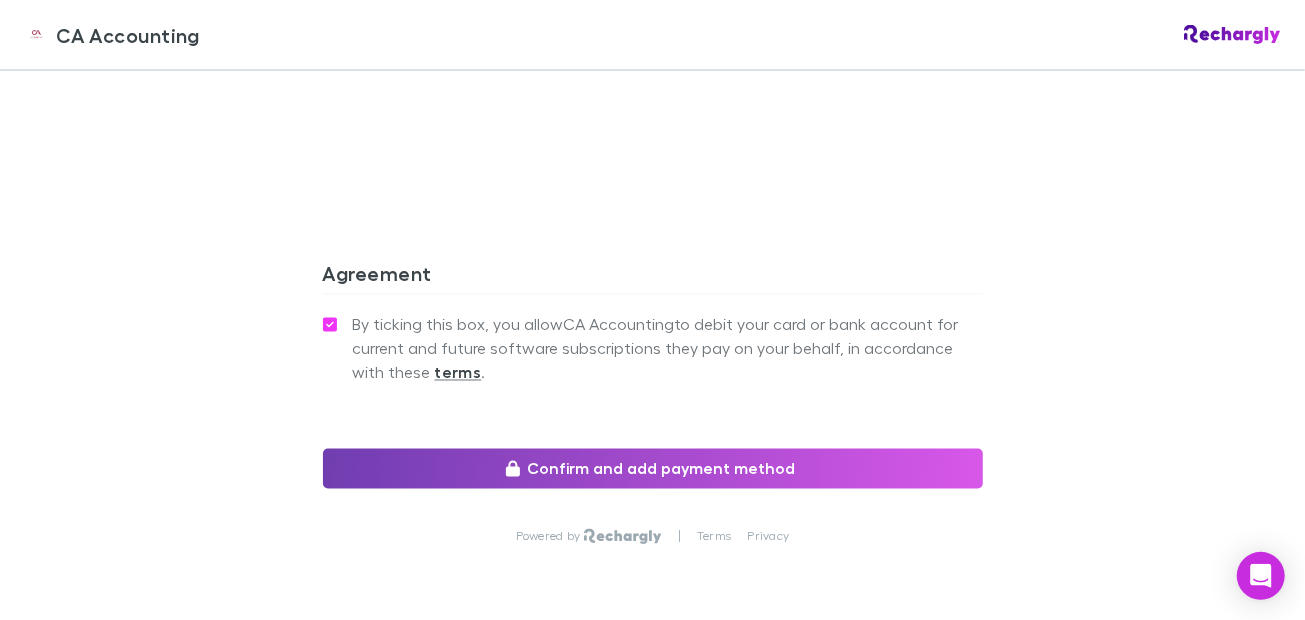 click on "Confirm and add payment method" at bounding box center [653, 469] 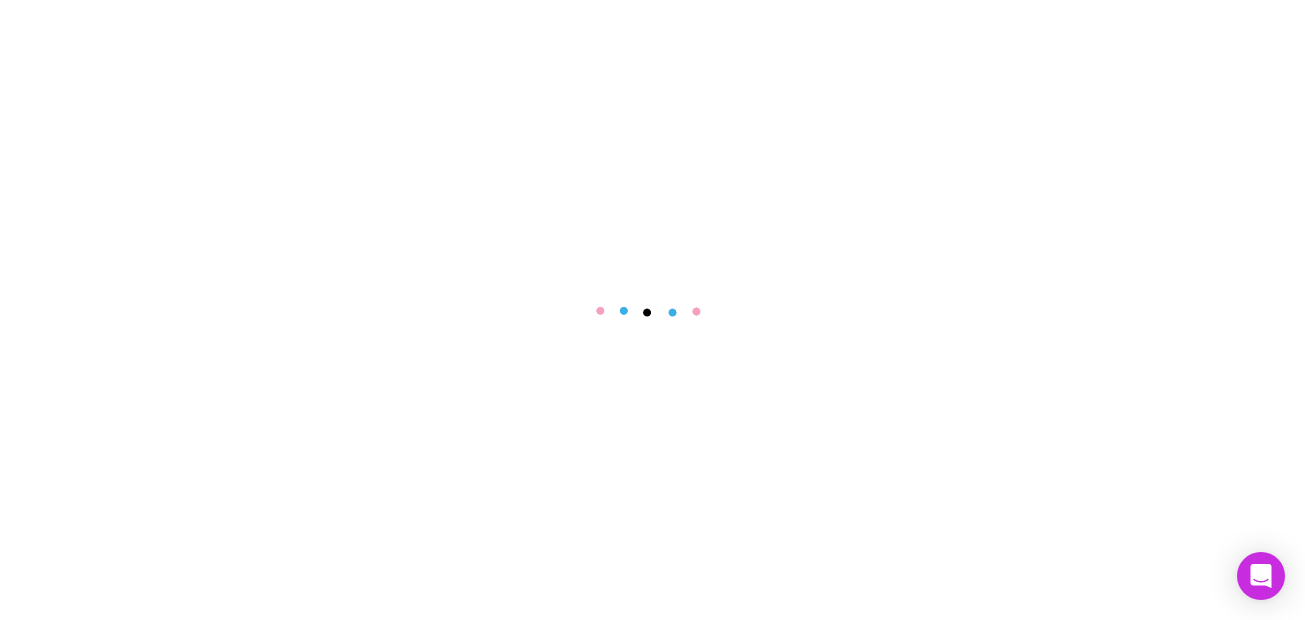 scroll, scrollTop: 0, scrollLeft: 0, axis: both 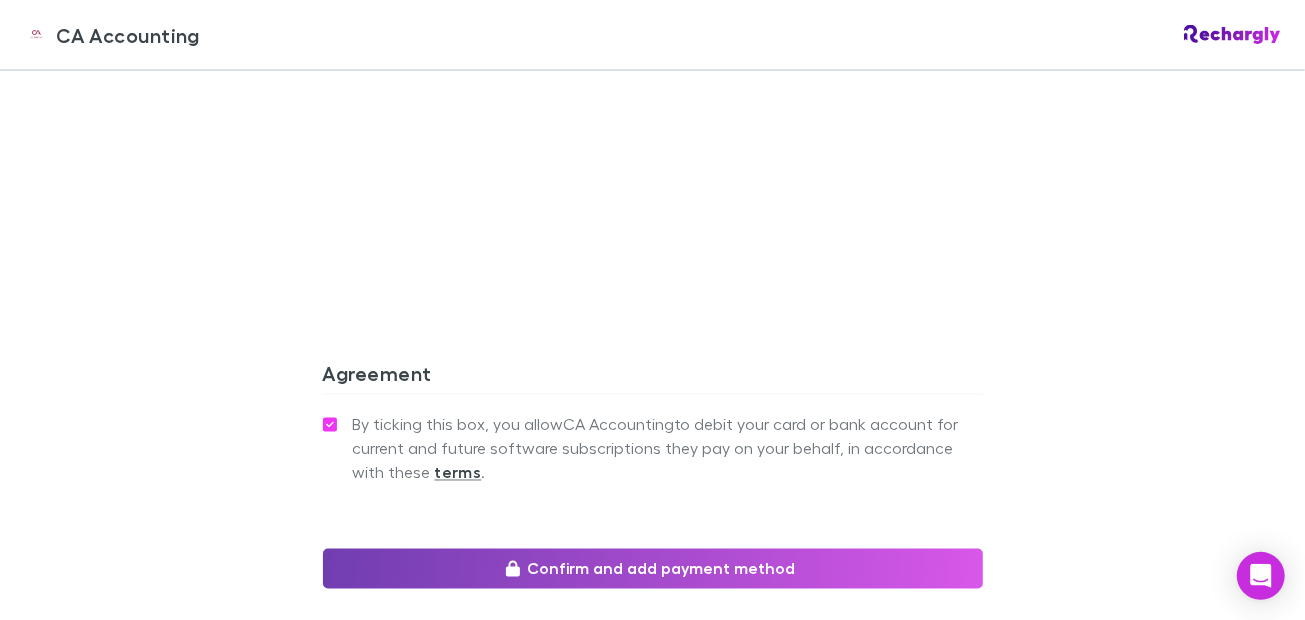 click on "Confirm and add payment method" at bounding box center (653, 569) 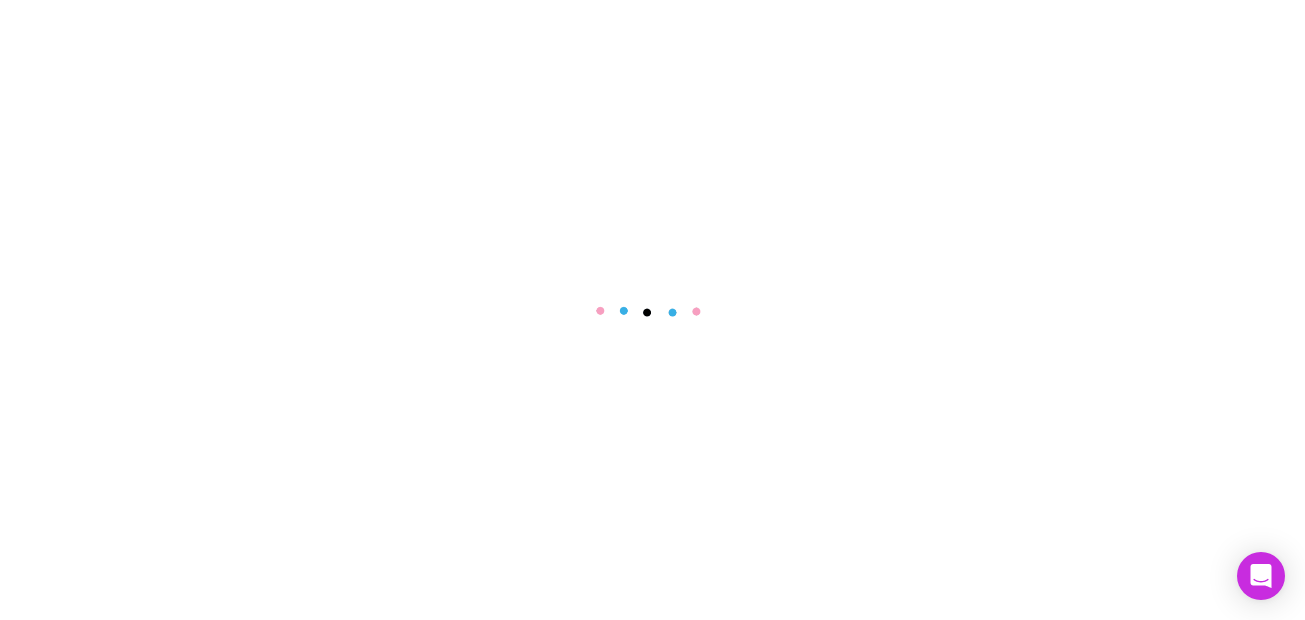 scroll, scrollTop: 0, scrollLeft: 0, axis: both 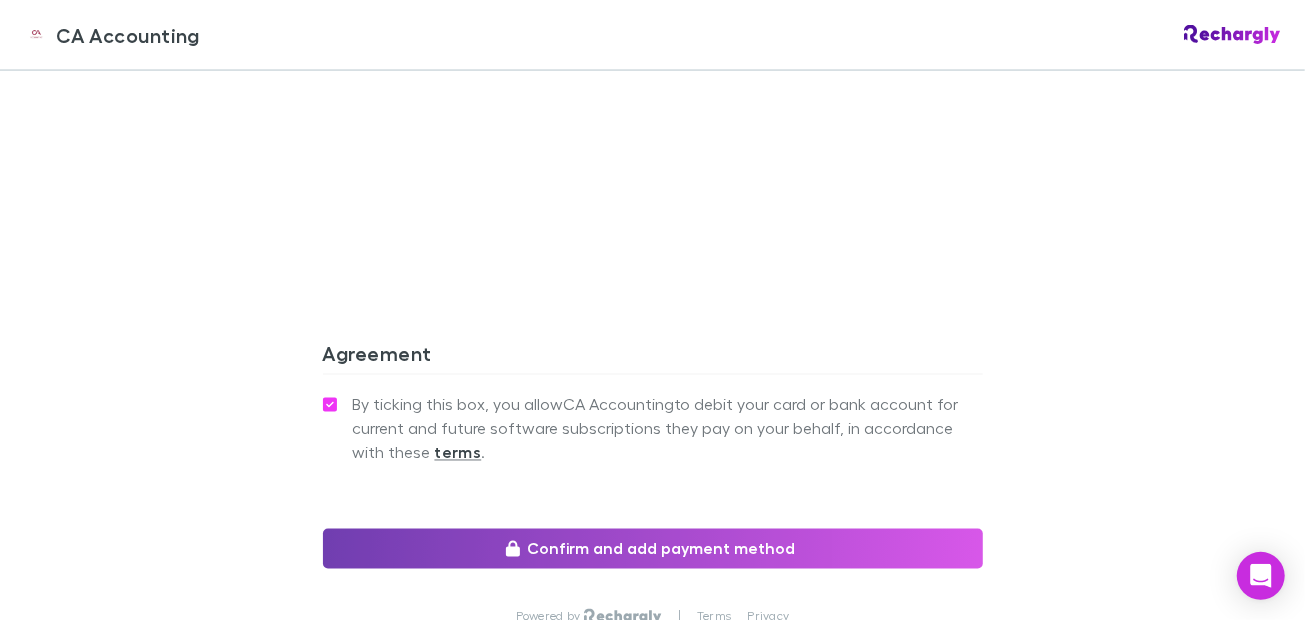 click on "Confirm and add payment method" at bounding box center (653, 549) 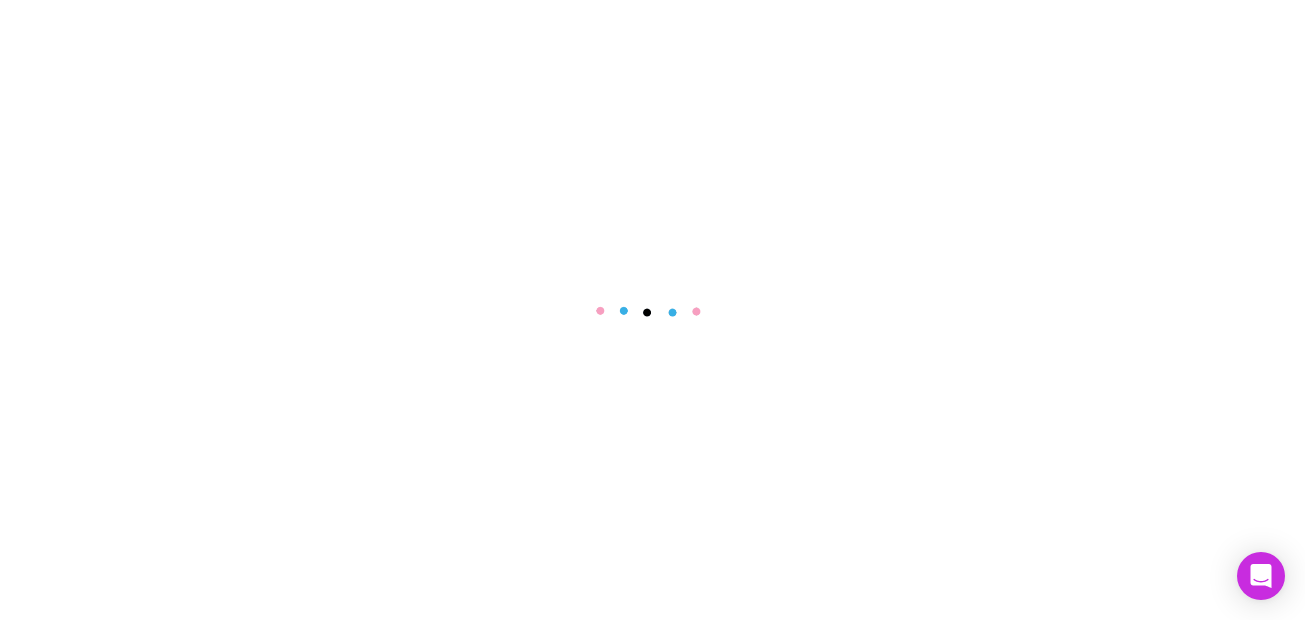 scroll, scrollTop: 0, scrollLeft: 0, axis: both 